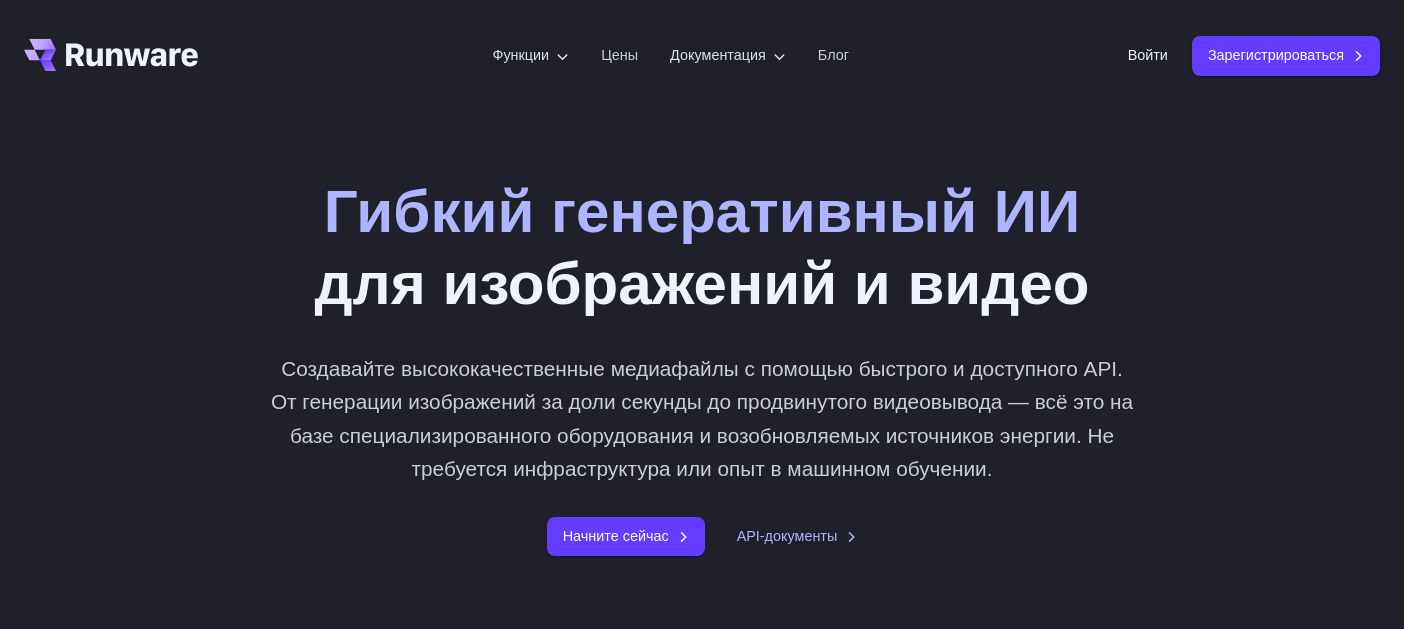 scroll, scrollTop: 0, scrollLeft: 0, axis: both 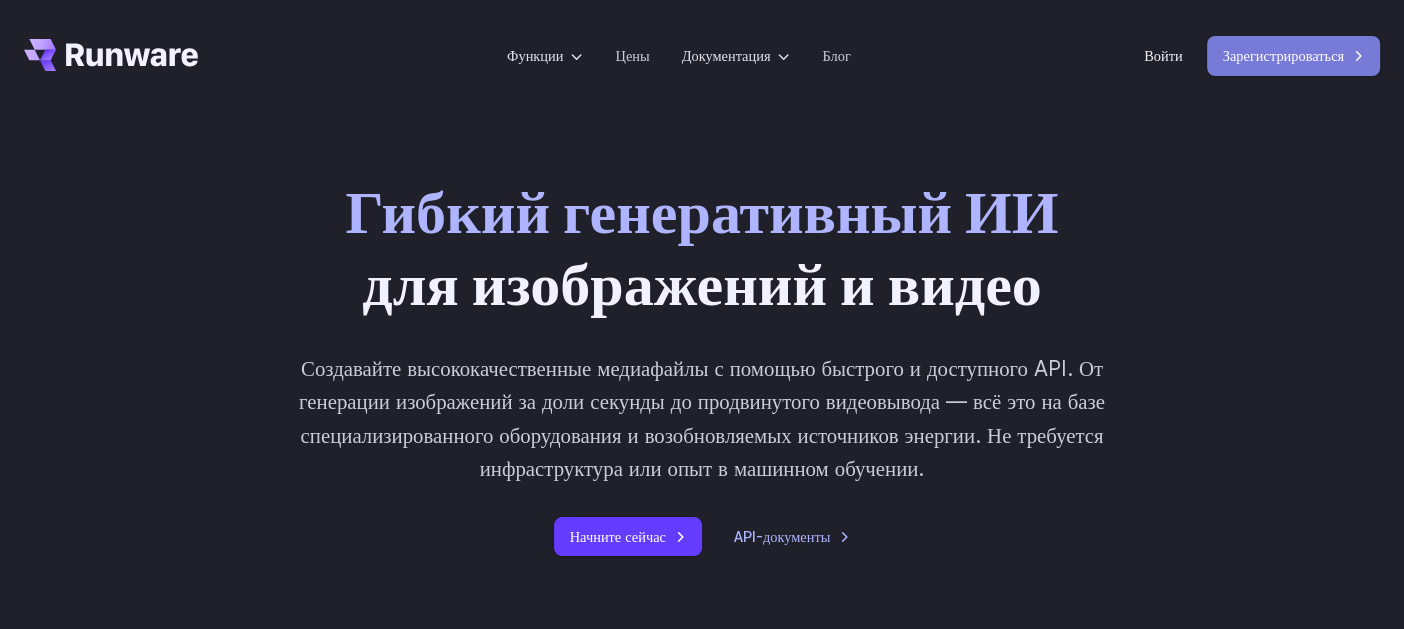 click on "Зарегистрироваться" at bounding box center (1283, 55) 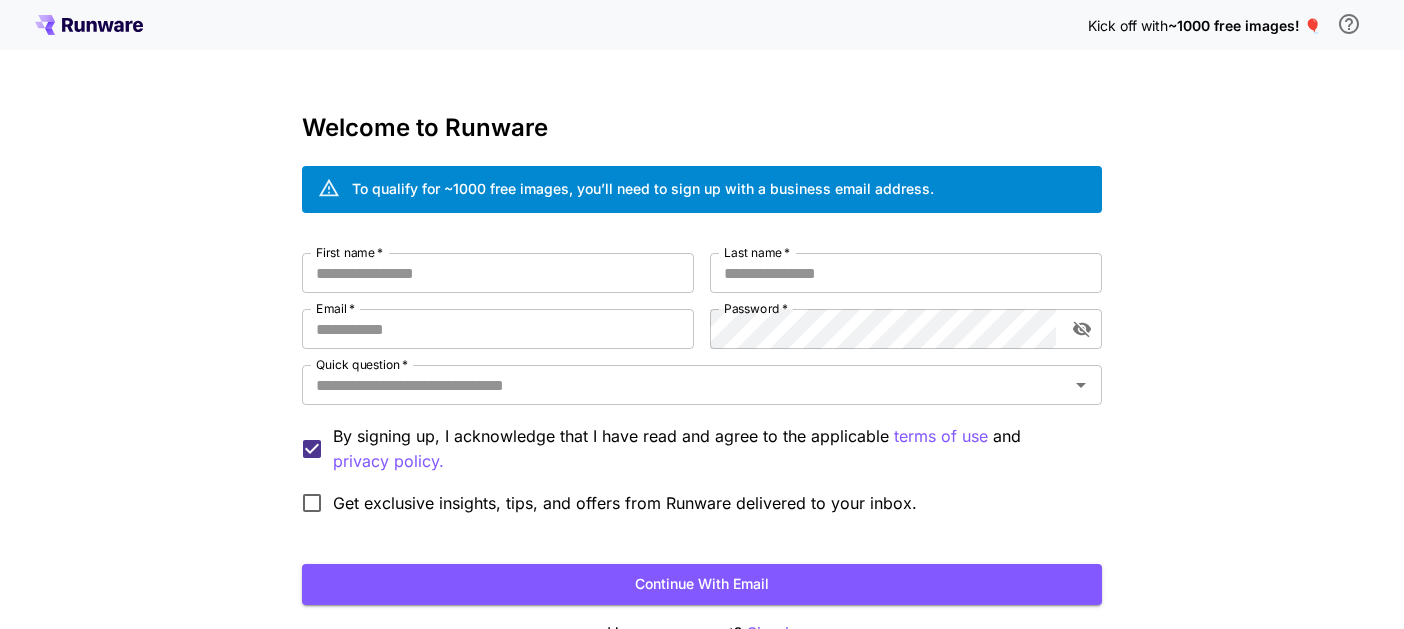 scroll, scrollTop: 0, scrollLeft: 0, axis: both 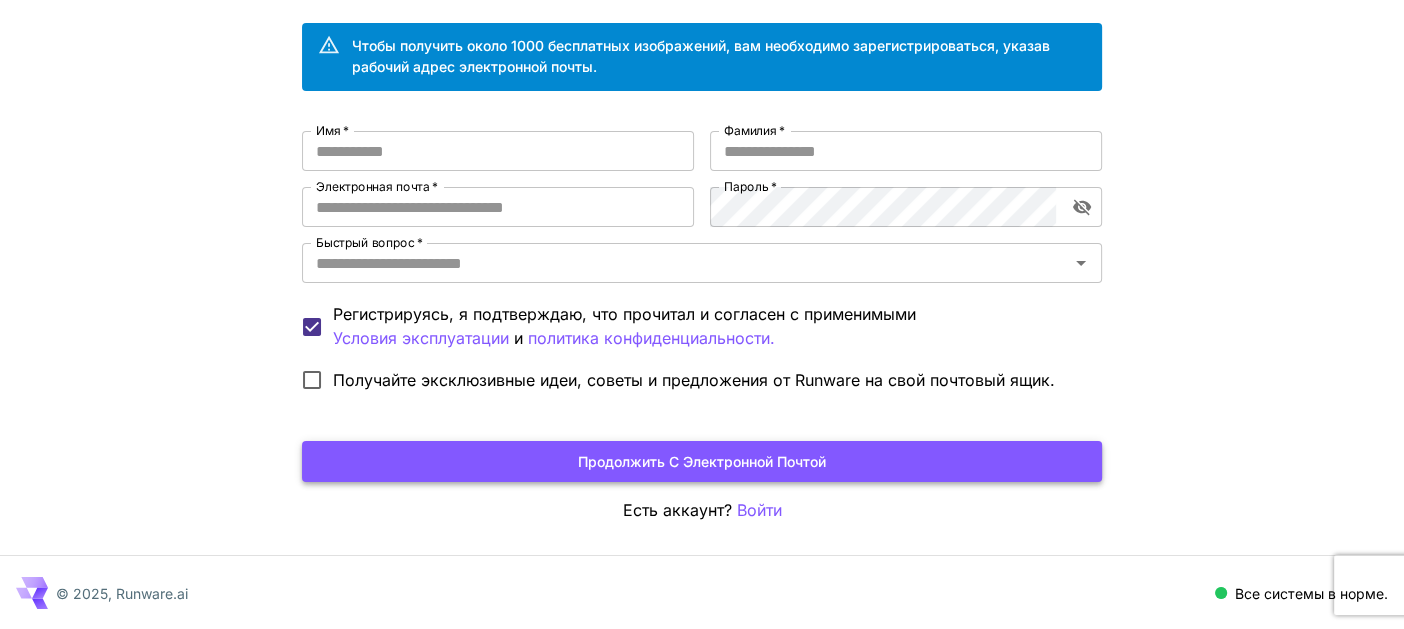 click on "Продолжить с электронной почтой" at bounding box center [702, 461] 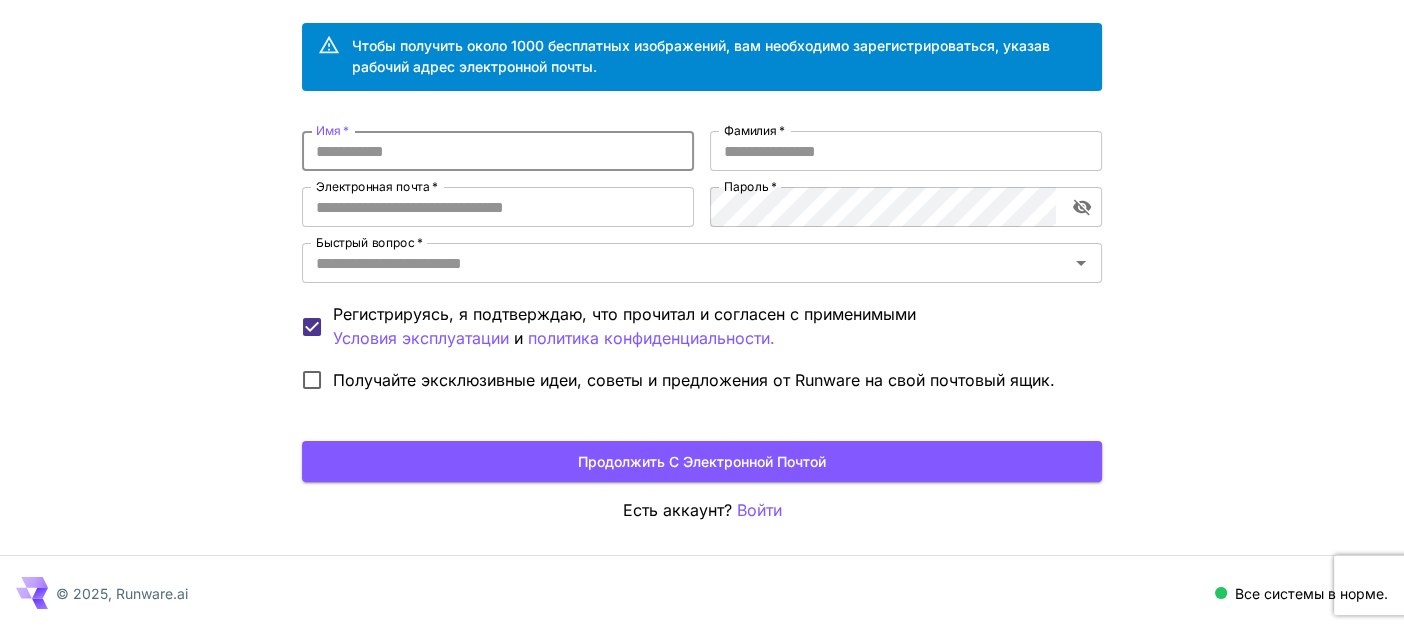 click on "Имя    *" at bounding box center [498, 151] 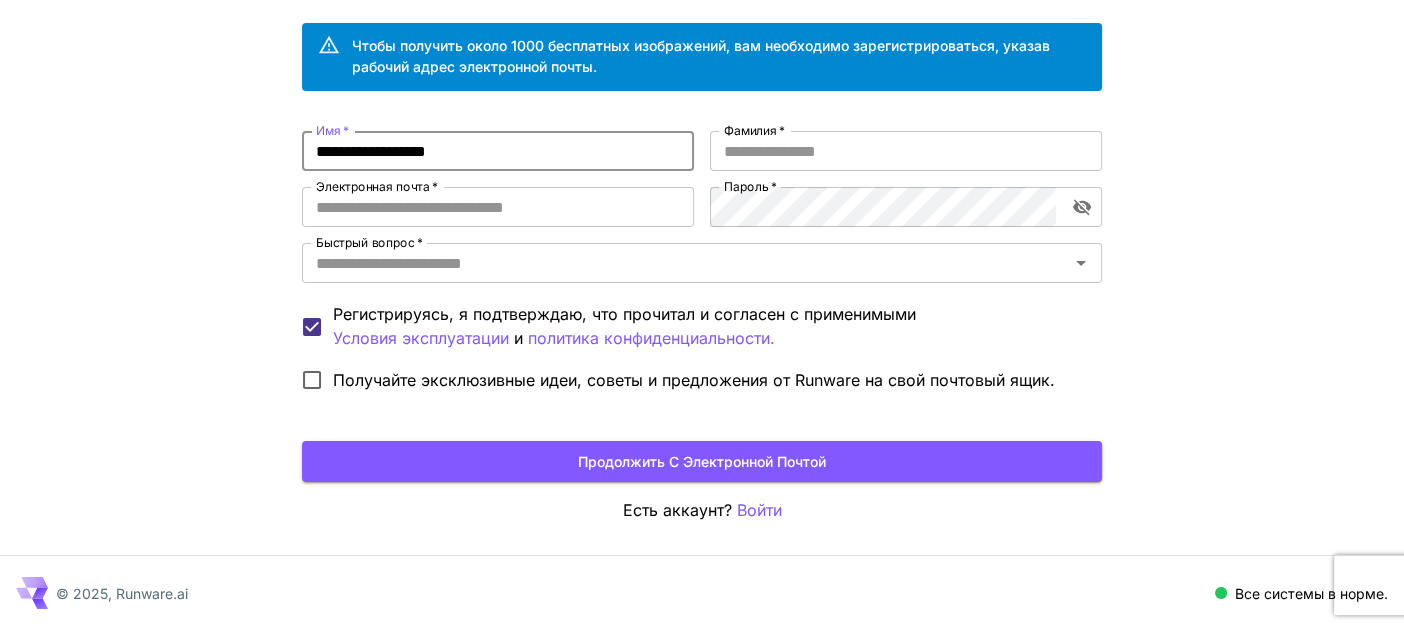 type on "**********" 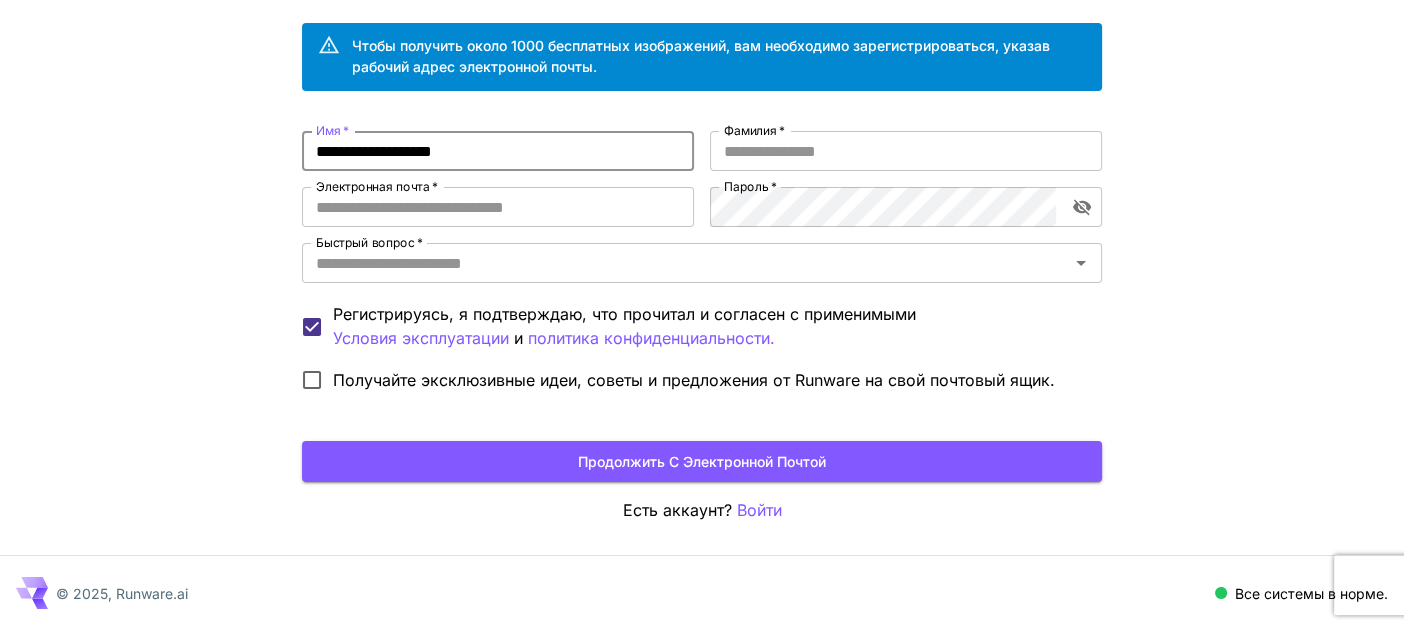 drag, startPoint x: 491, startPoint y: 152, endPoint x: 307, endPoint y: 157, distance: 184.06792 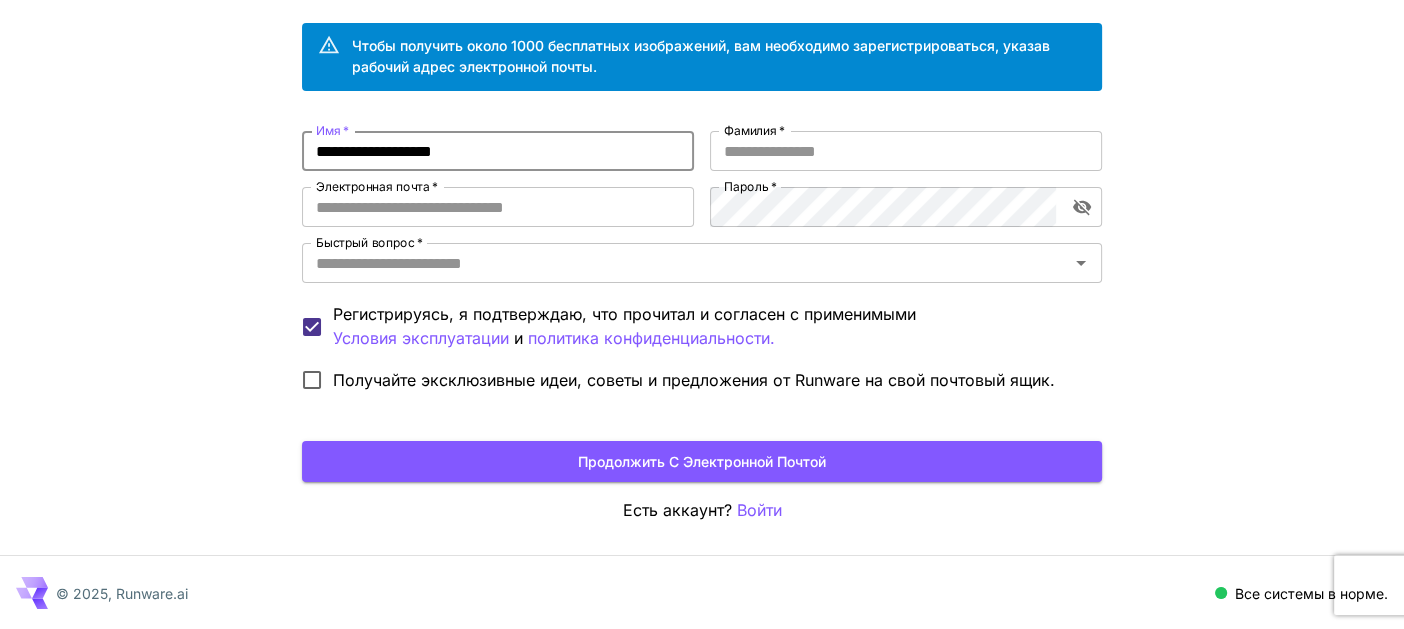 type 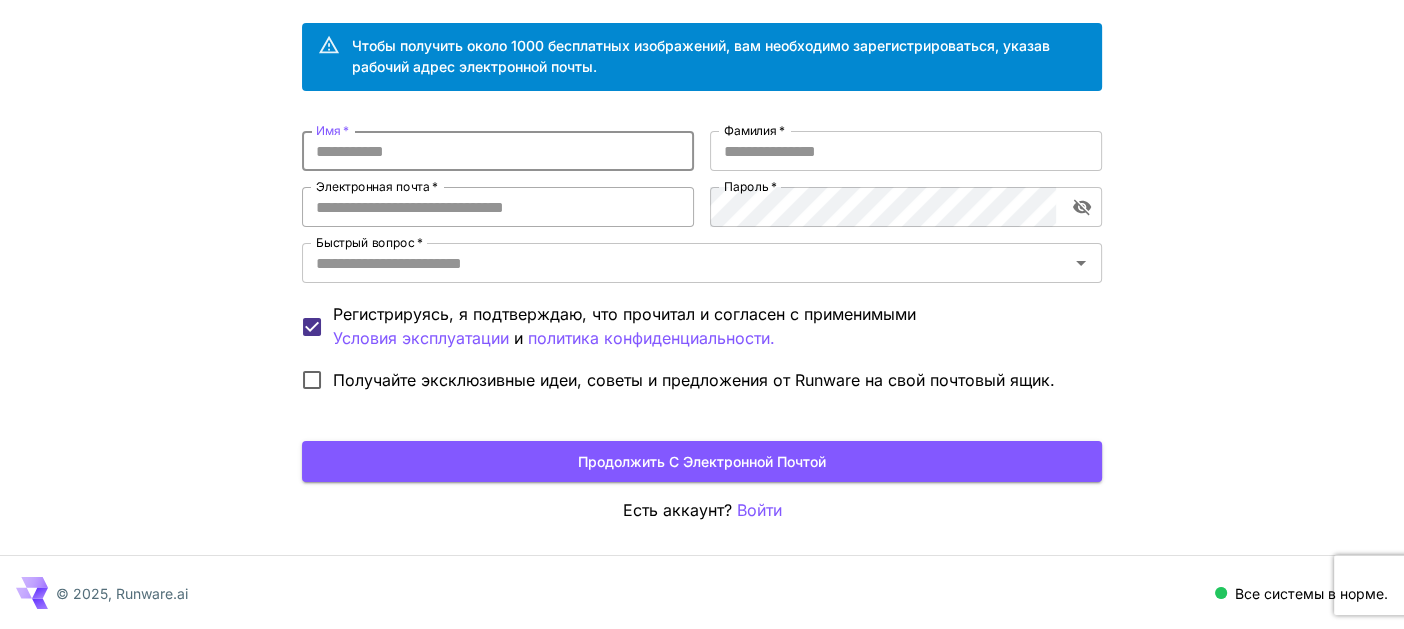 click on "Электронная почта    *" at bounding box center (498, 207) 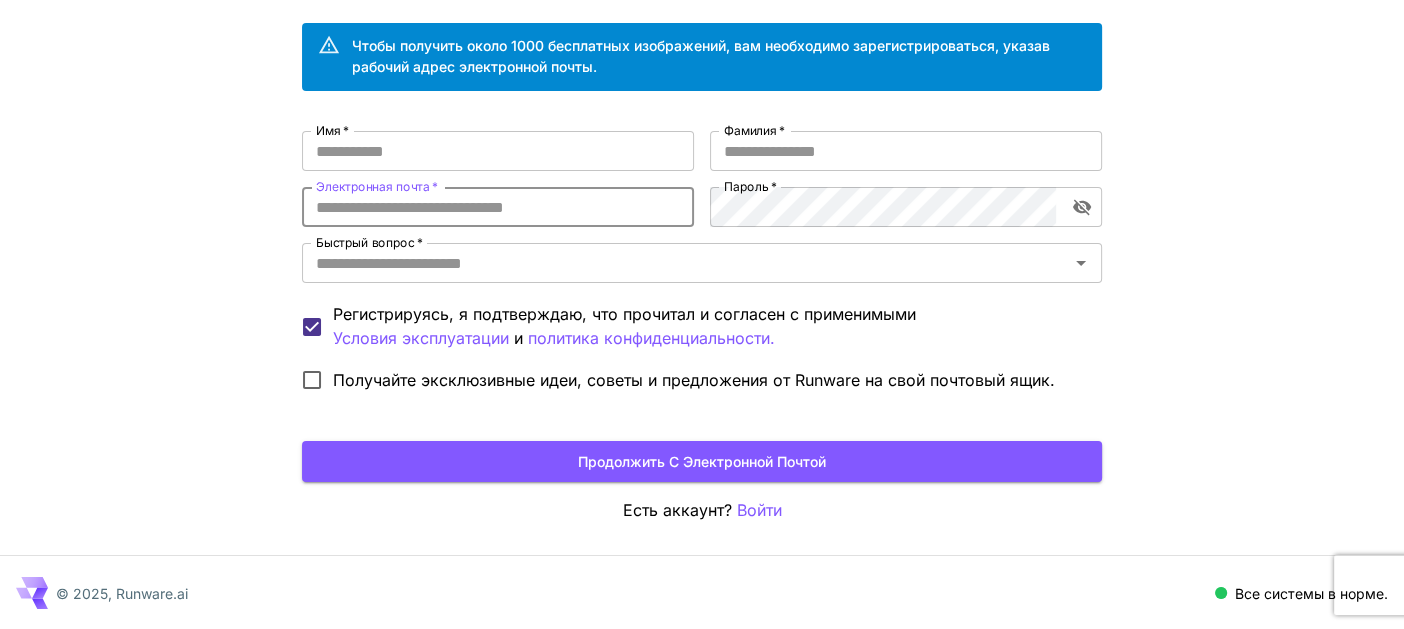 paste on "**********" 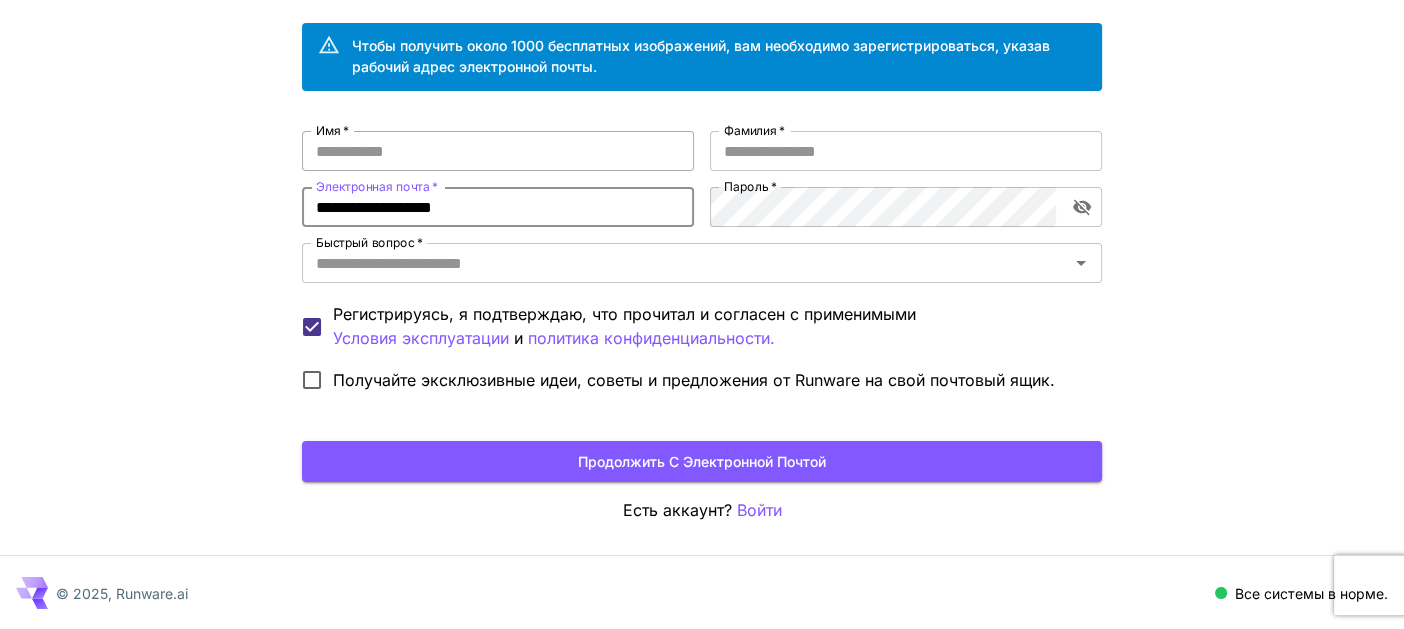 type on "**********" 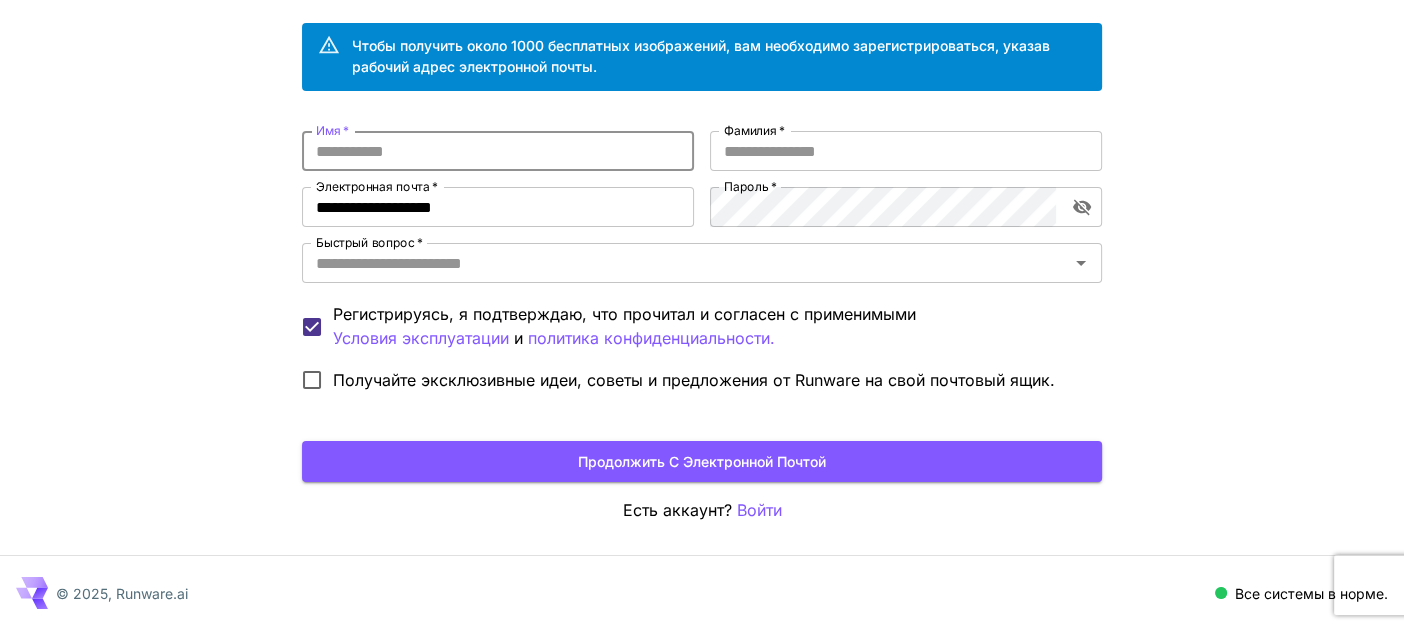 click on "Имя    *" at bounding box center (498, 151) 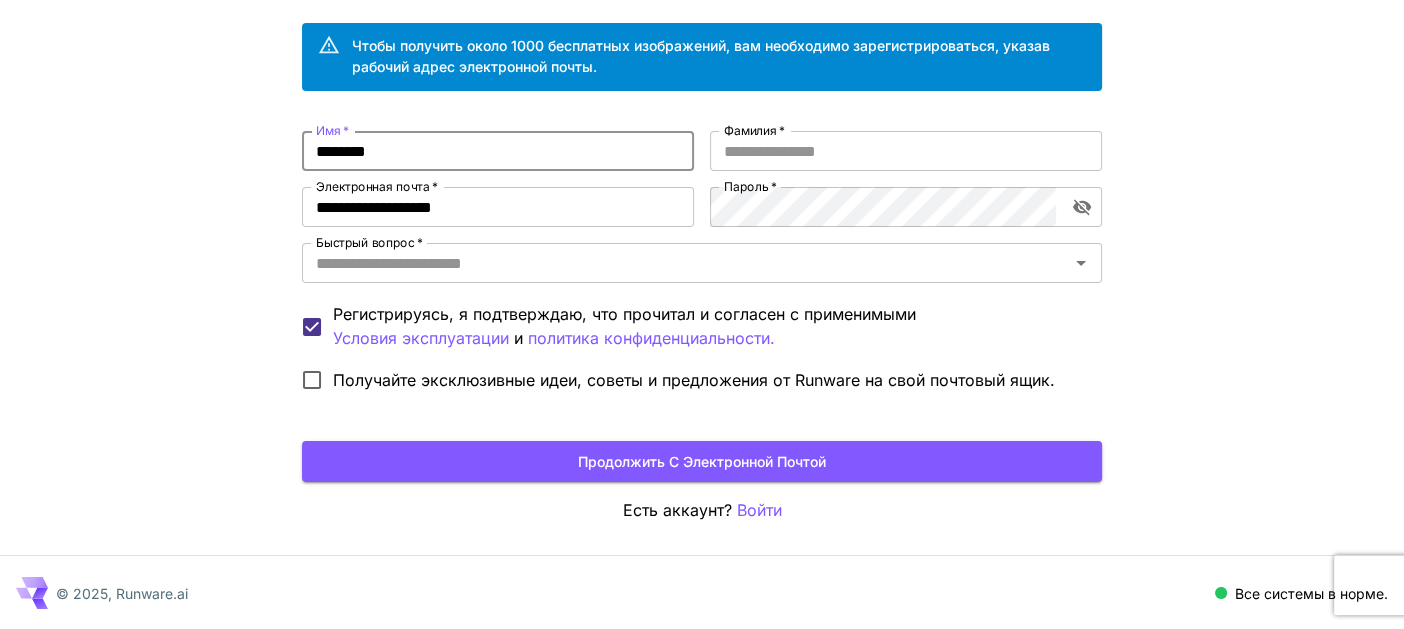type on "********" 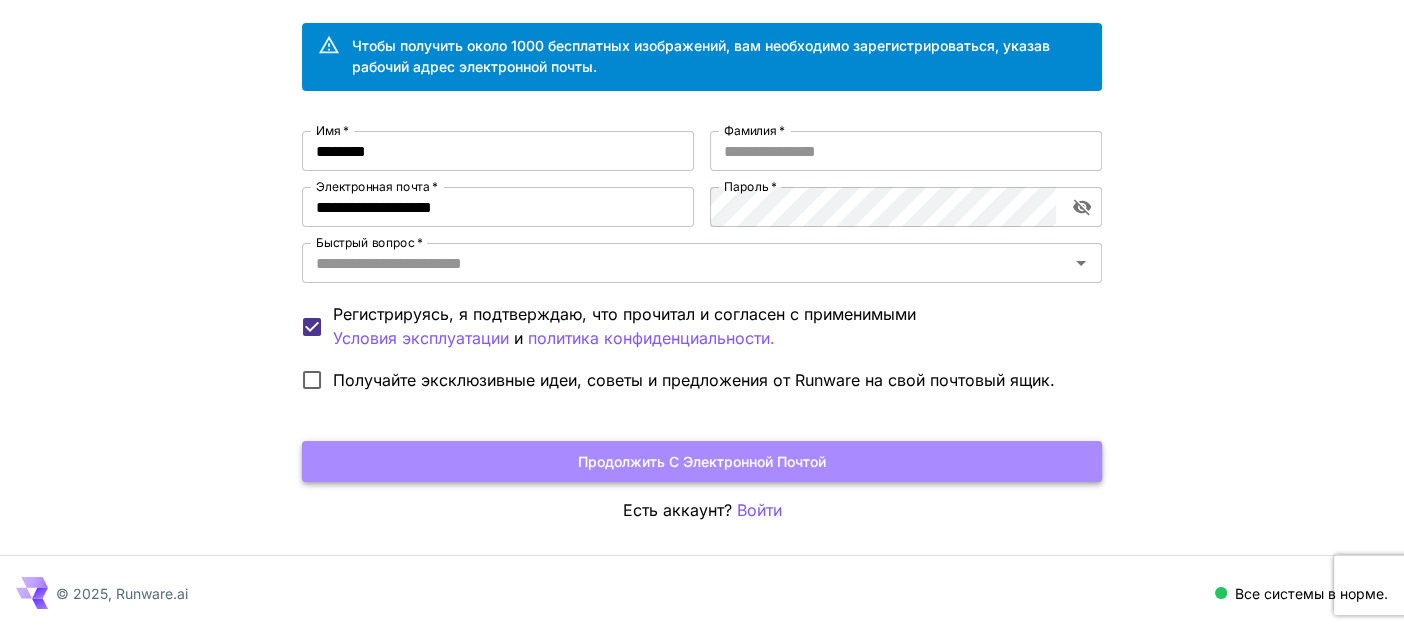 click on "Продолжить с электронной почтой" at bounding box center [702, 461] 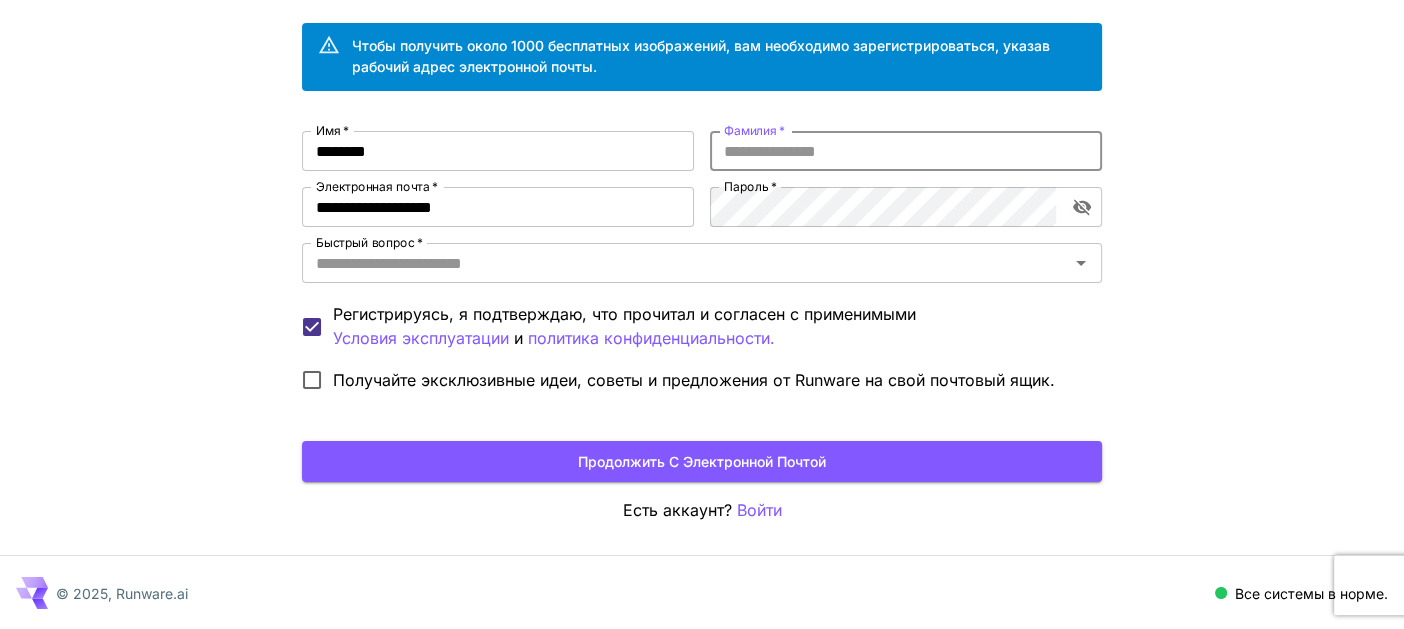 click on "Фамилия    *" at bounding box center (906, 151) 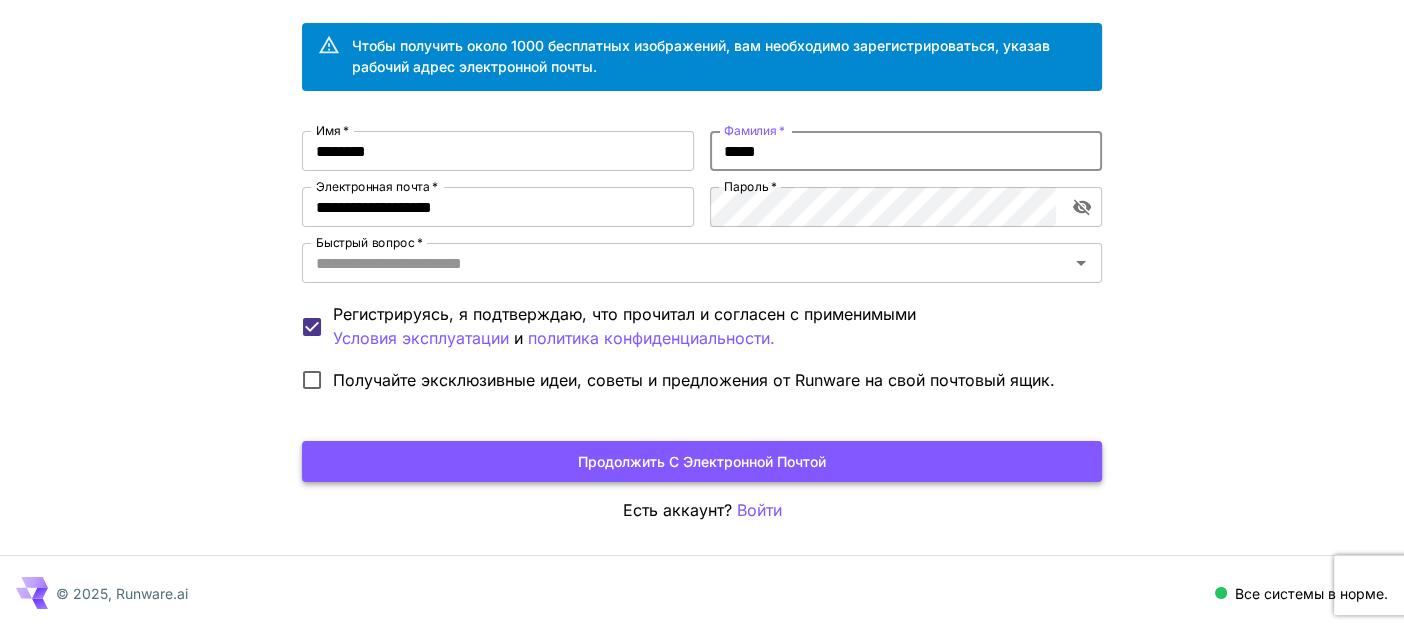 type on "*****" 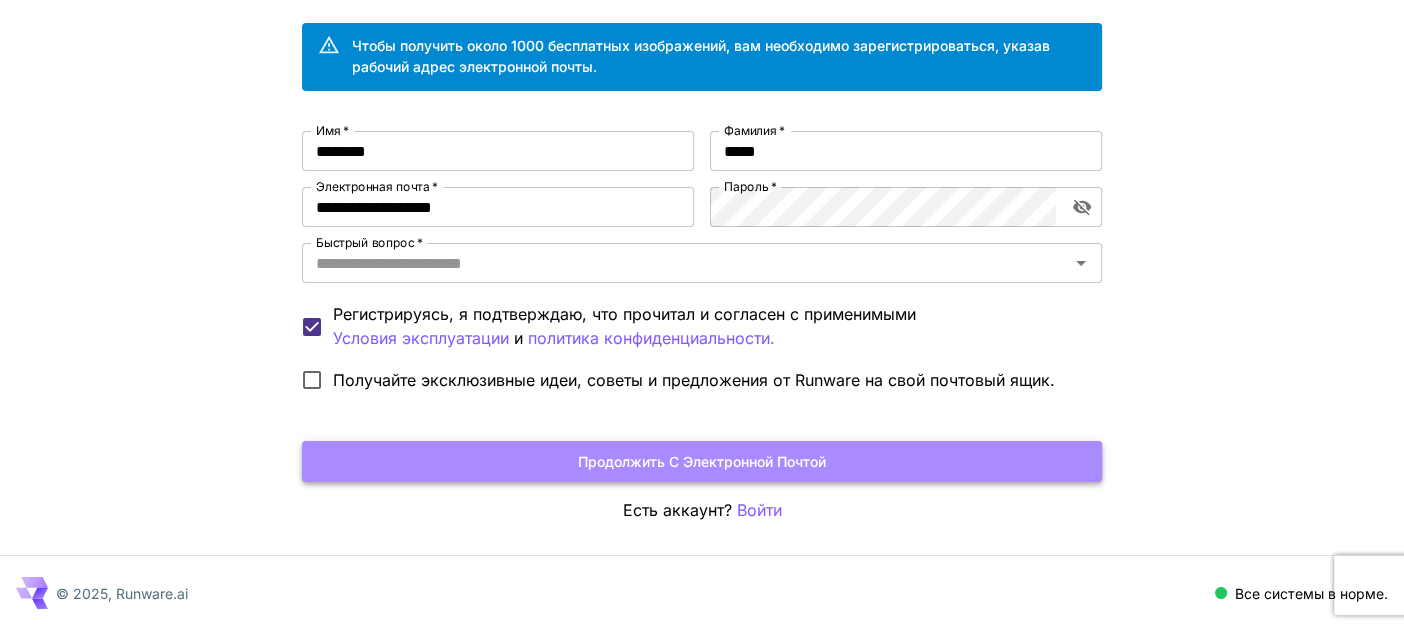 click on "Продолжить с электронной почтой" at bounding box center [702, 461] 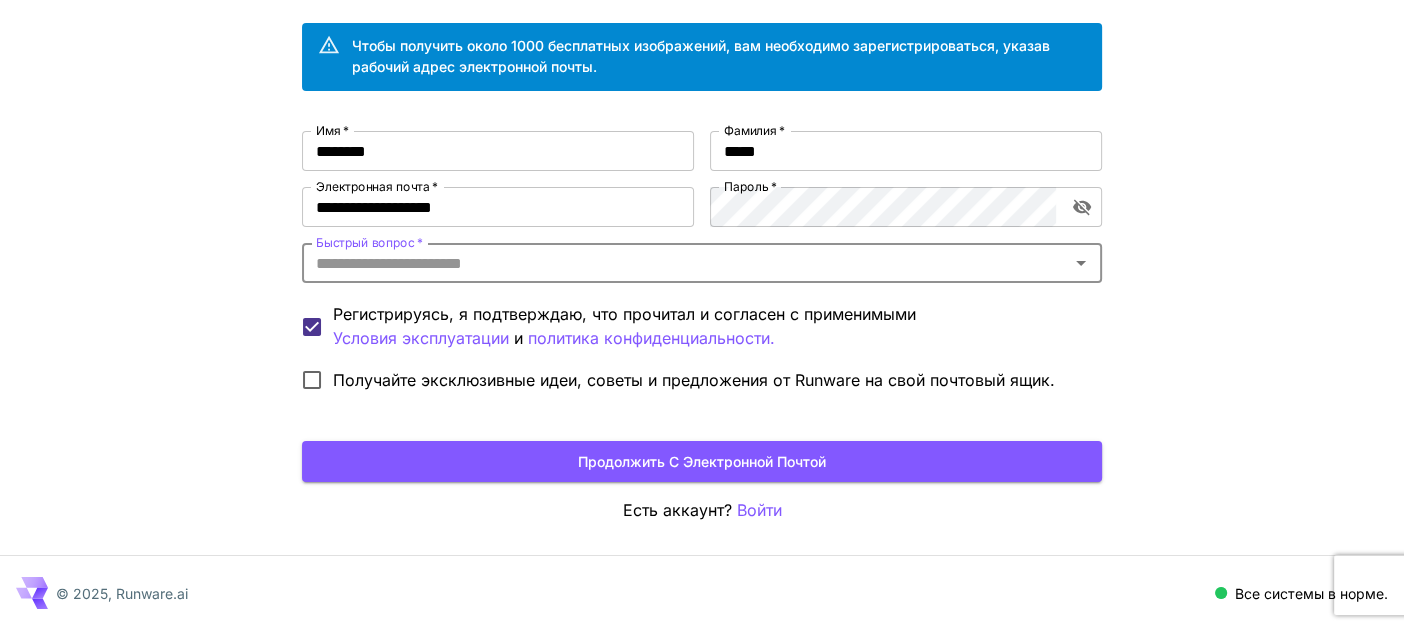 click on "Быстрый вопрос    *" at bounding box center [685, 263] 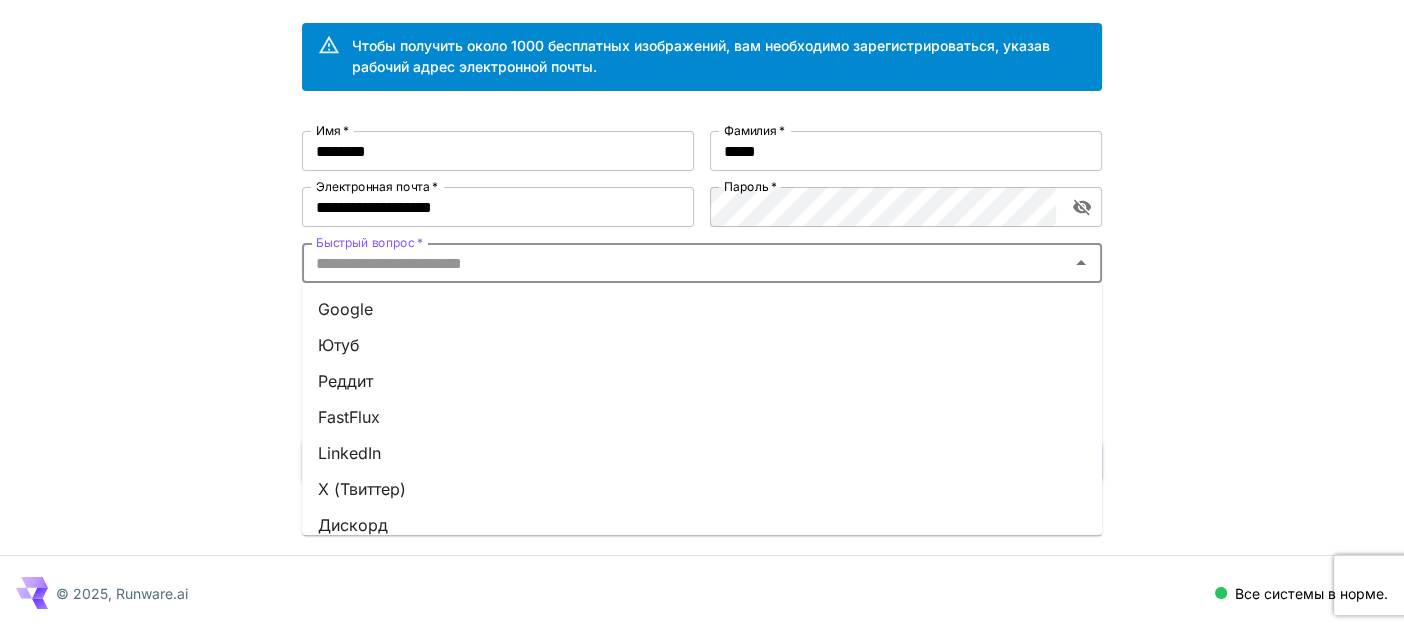 click on "Ютуб" at bounding box center [702, 345] 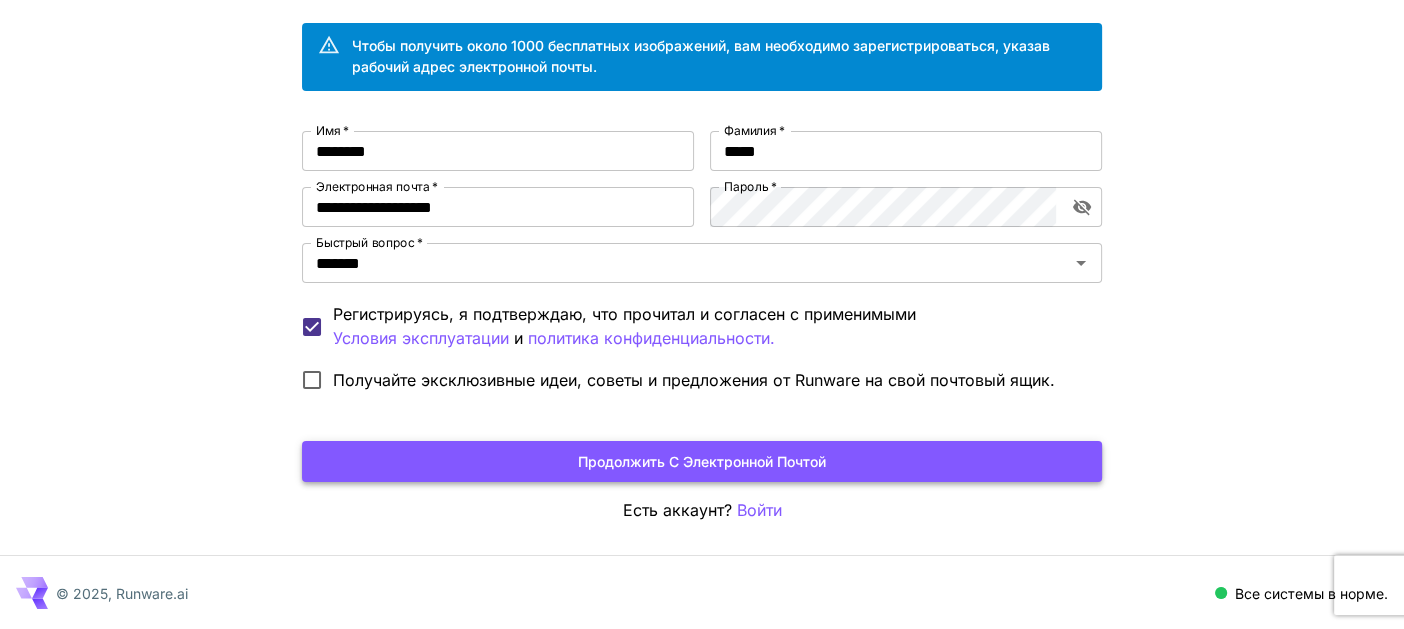 click on "Продолжить с электронной почтой" at bounding box center [702, 461] 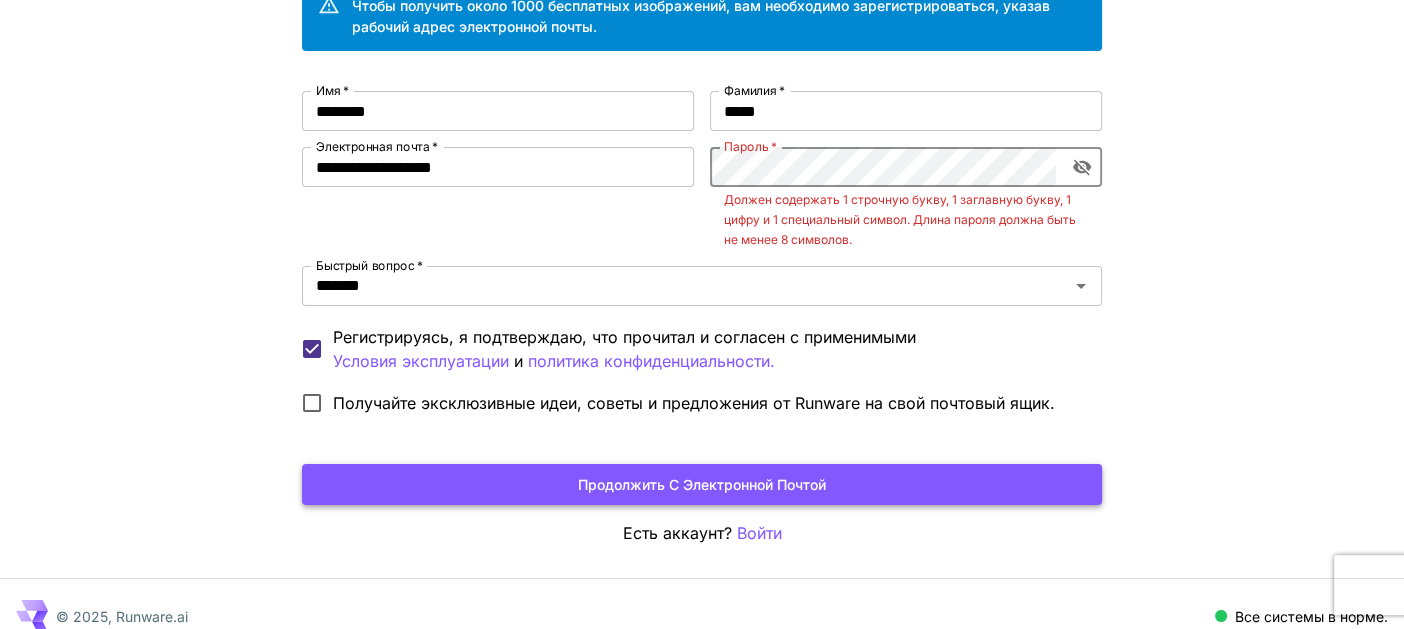 scroll, scrollTop: 206, scrollLeft: 0, axis: vertical 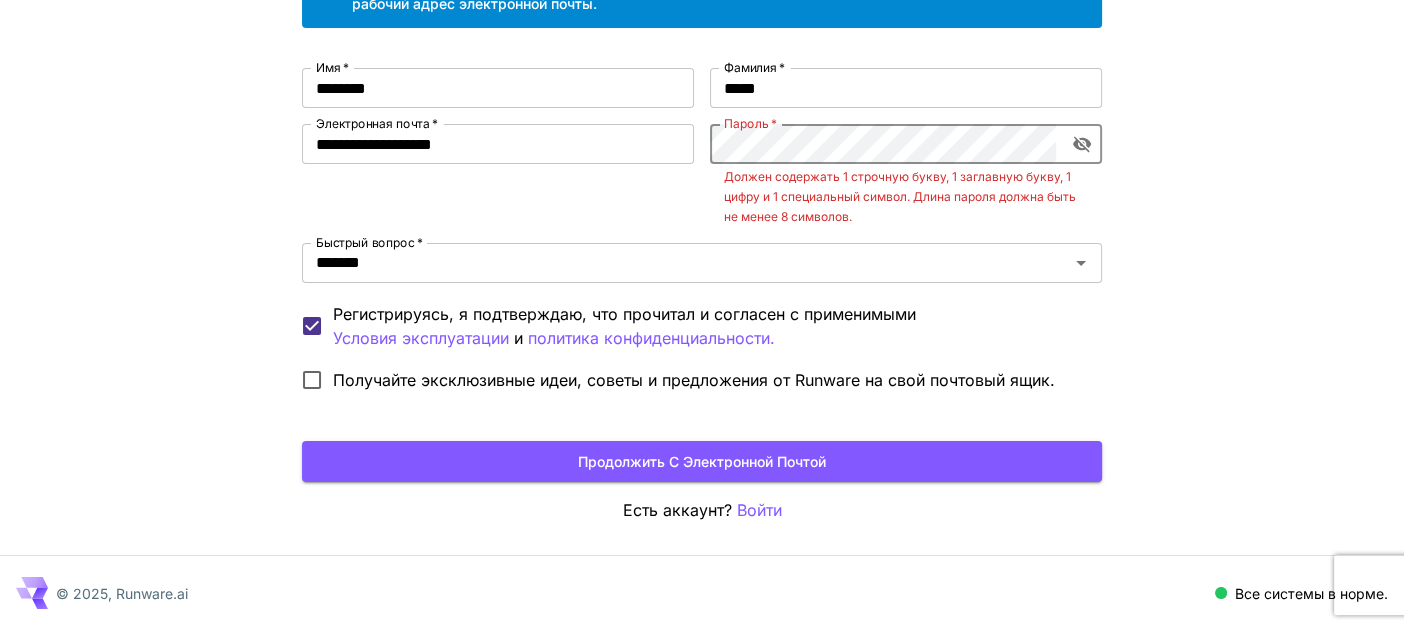 click 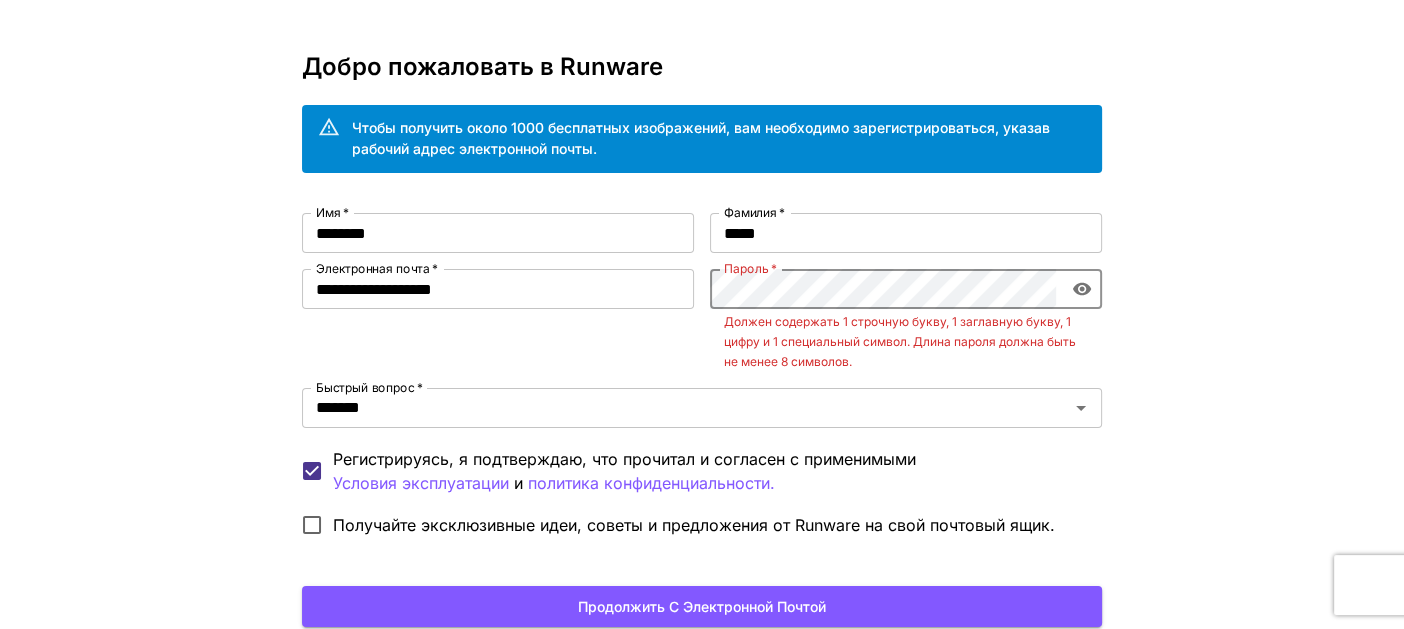 scroll, scrollTop: 0, scrollLeft: 0, axis: both 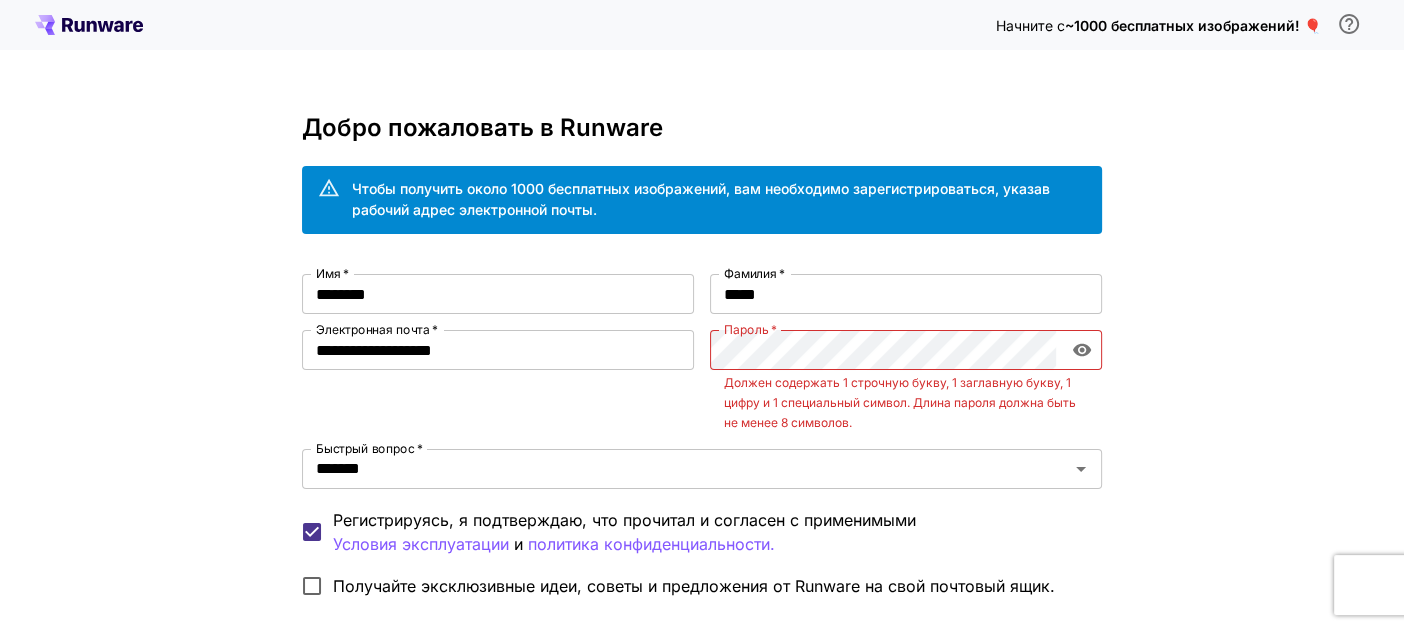 click 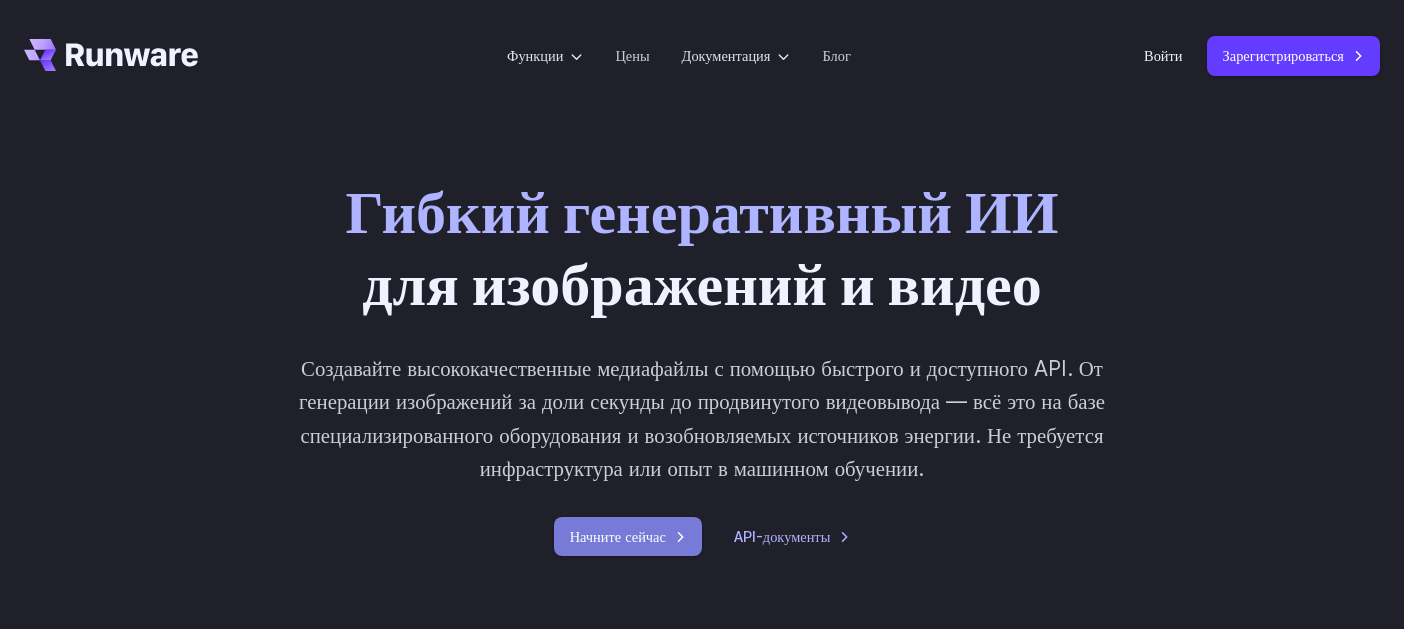 scroll, scrollTop: 133, scrollLeft: 0, axis: vertical 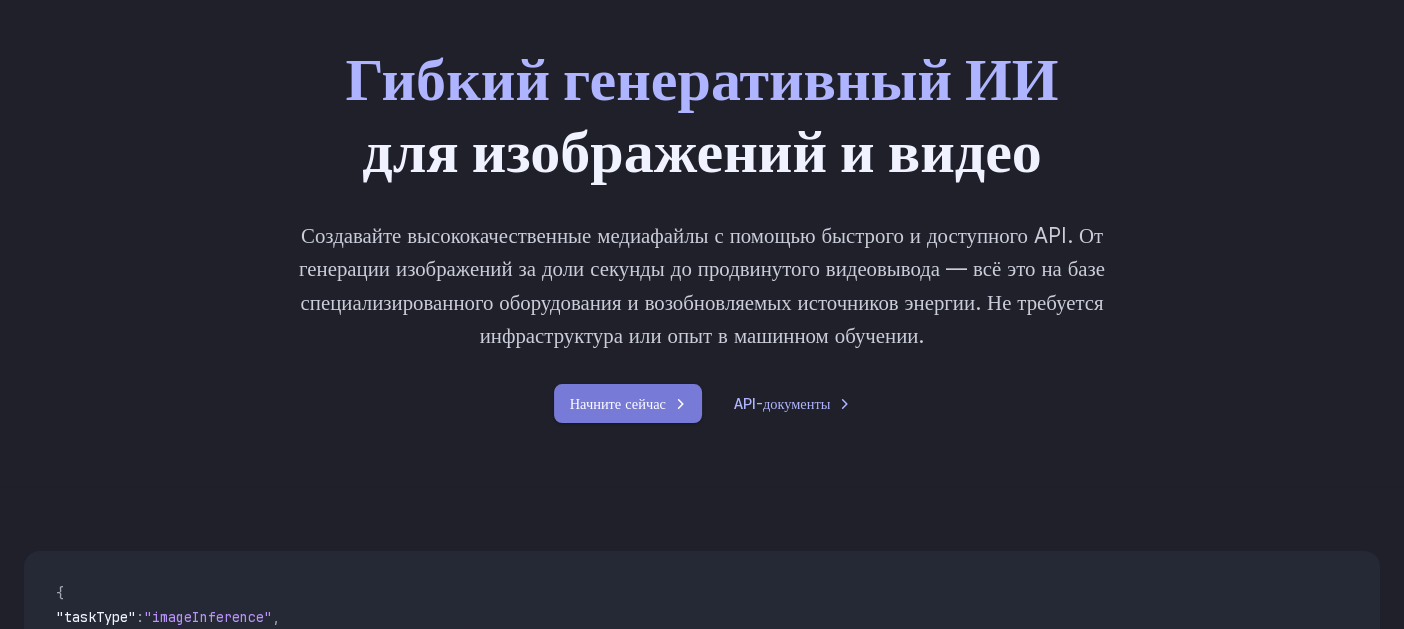 click on "Начните сейчас" at bounding box center [618, 403] 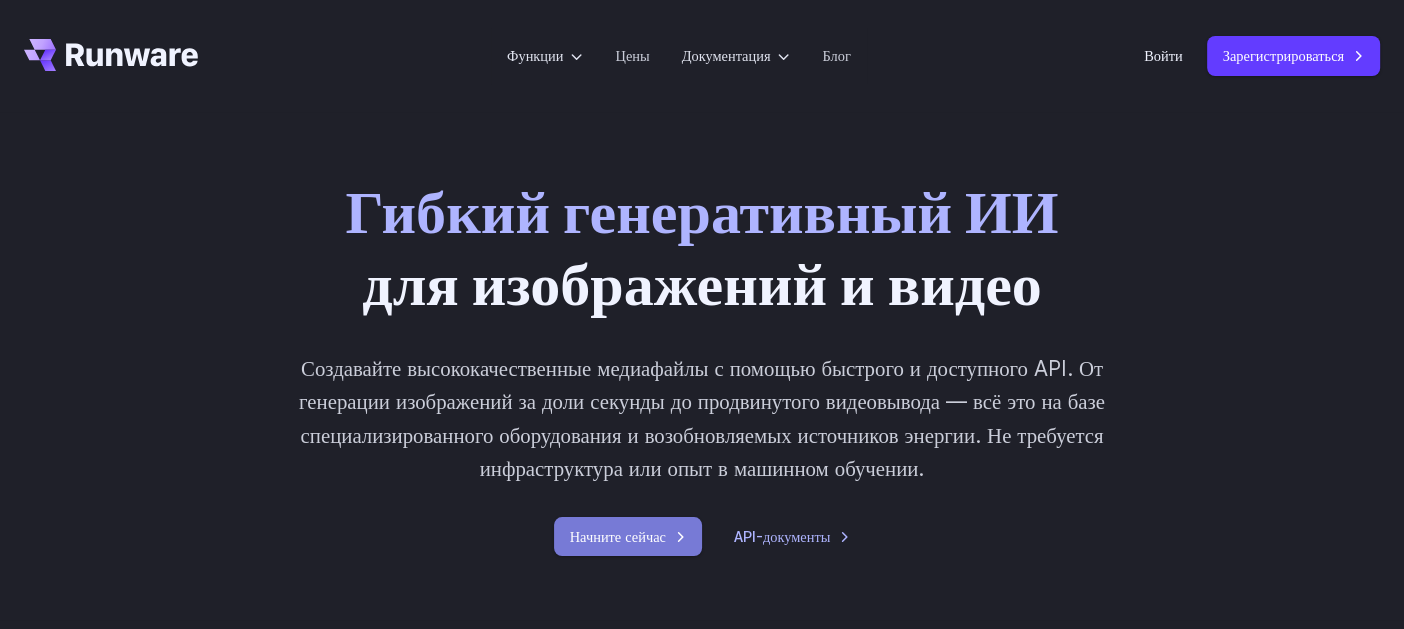 scroll, scrollTop: 0, scrollLeft: 0, axis: both 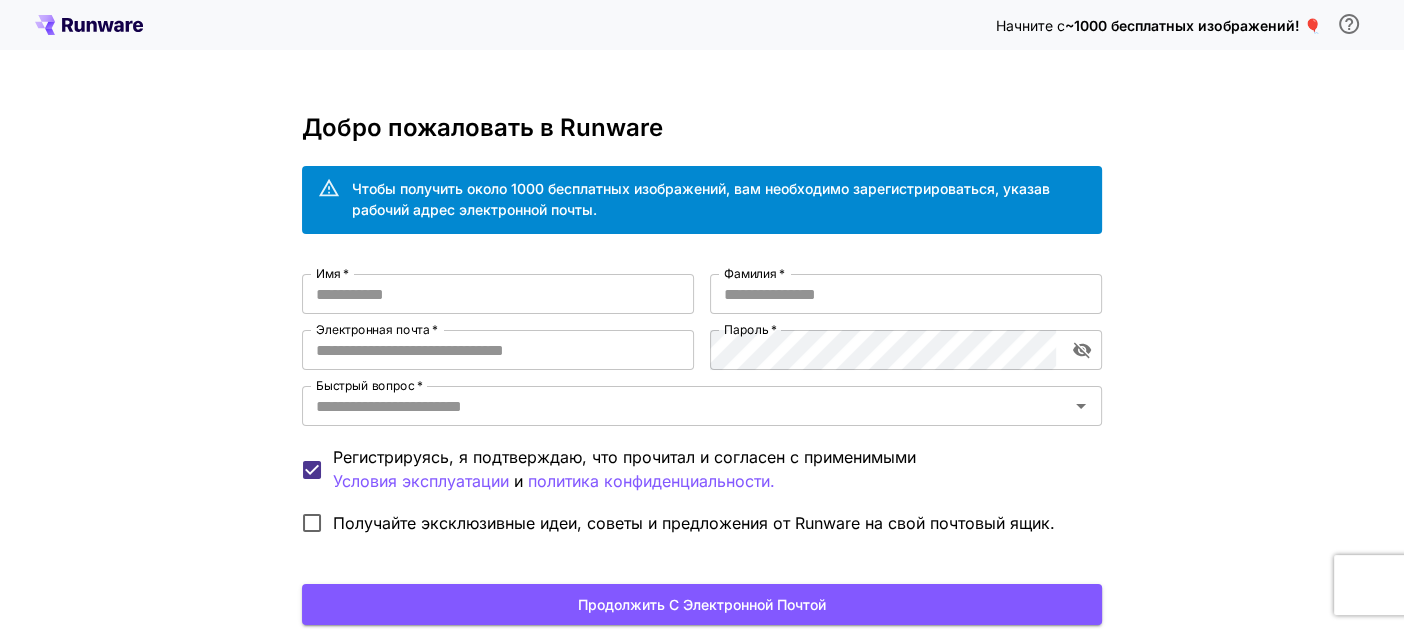 click 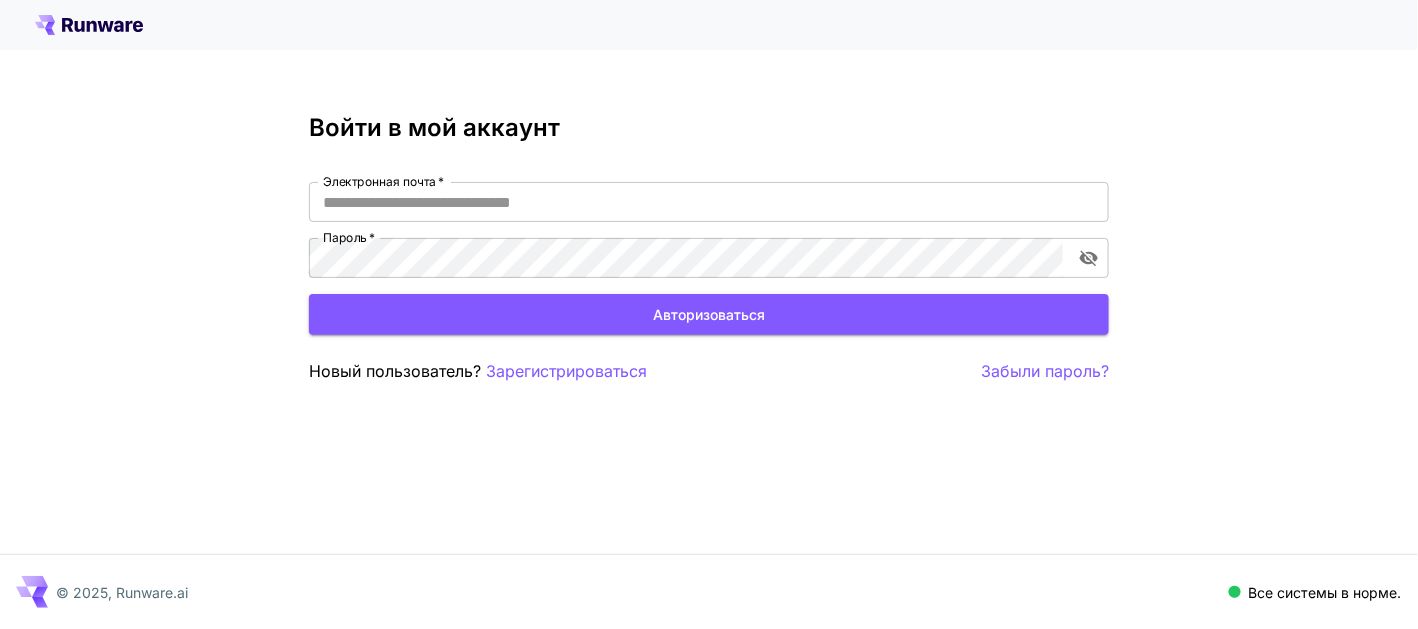 click 